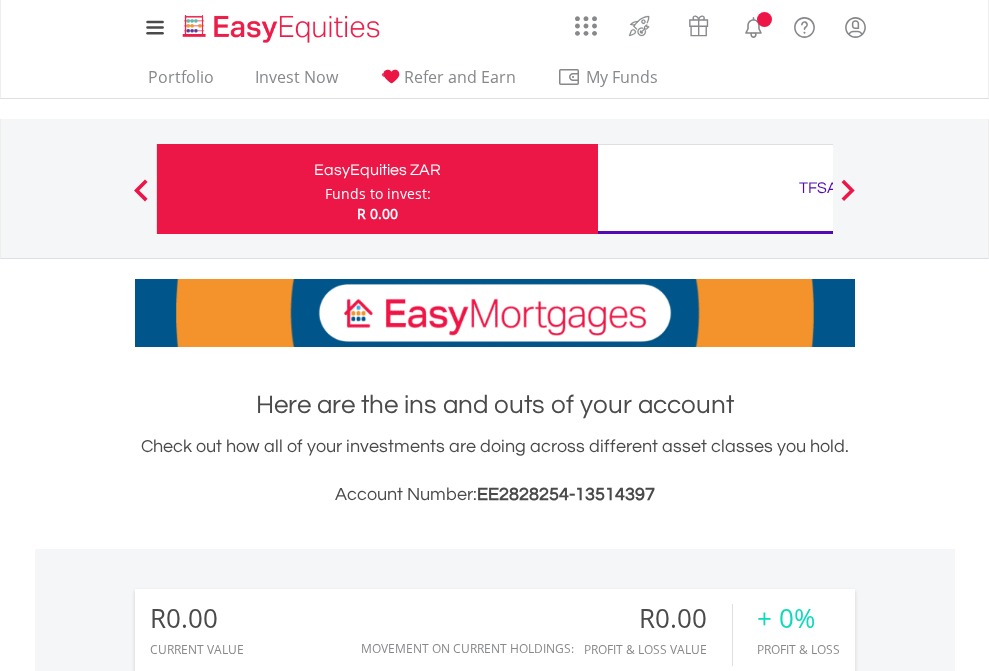 scroll, scrollTop: 0, scrollLeft: 0, axis: both 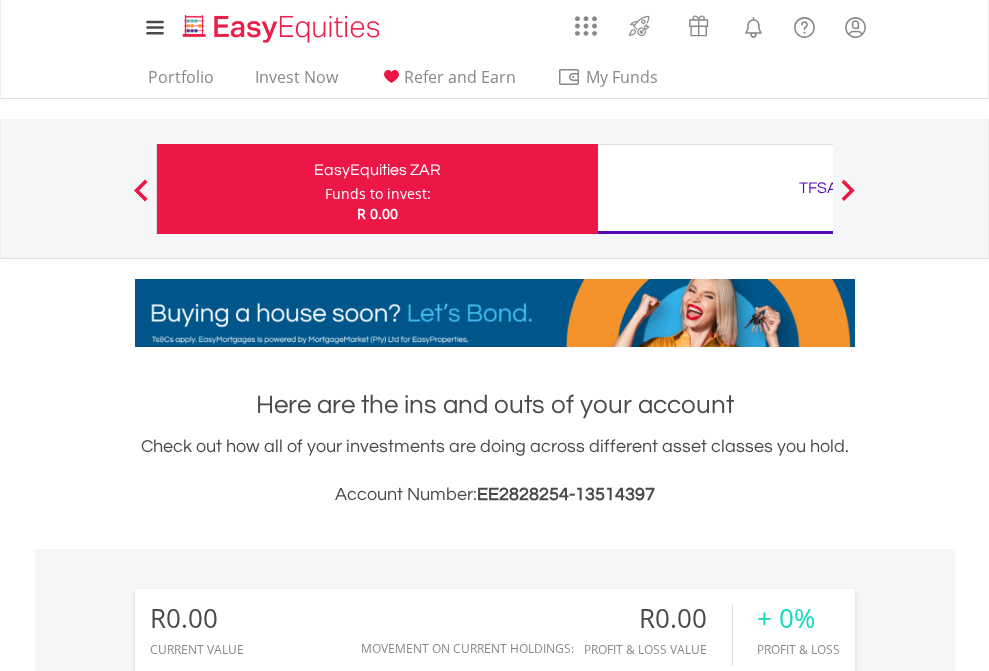 click on "Funds to invest:" at bounding box center [378, 194] 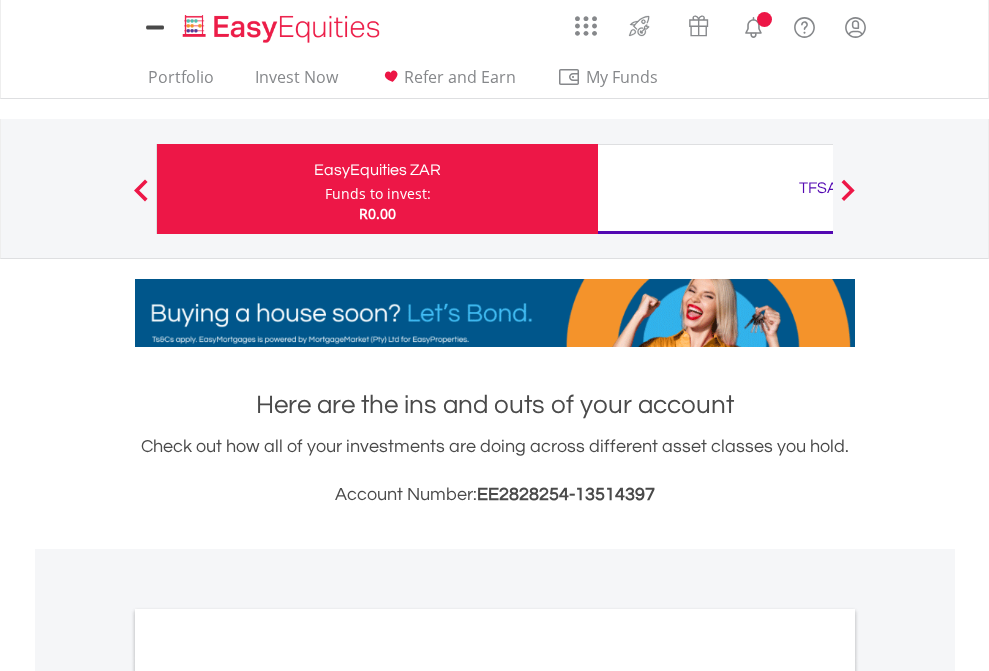 scroll, scrollTop: 0, scrollLeft: 0, axis: both 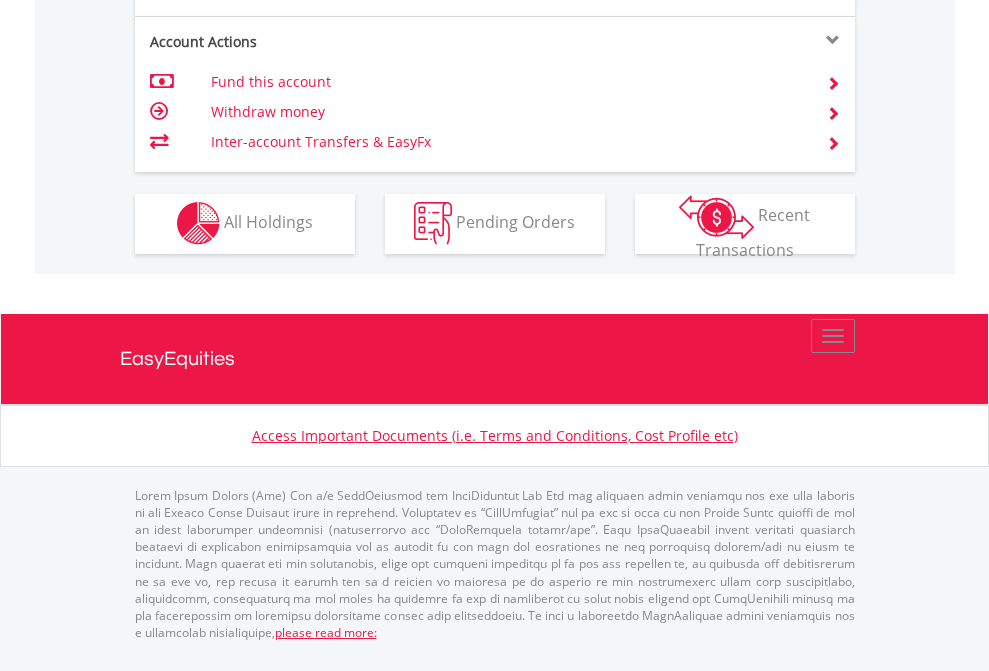 click on "Investment types" at bounding box center [706, -353] 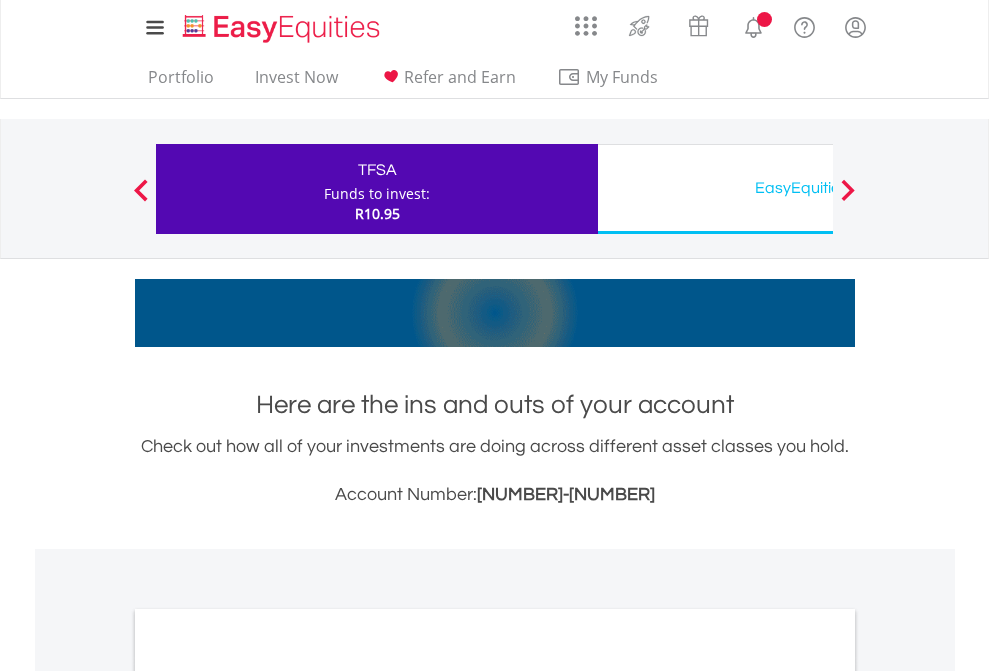 scroll, scrollTop: 0, scrollLeft: 0, axis: both 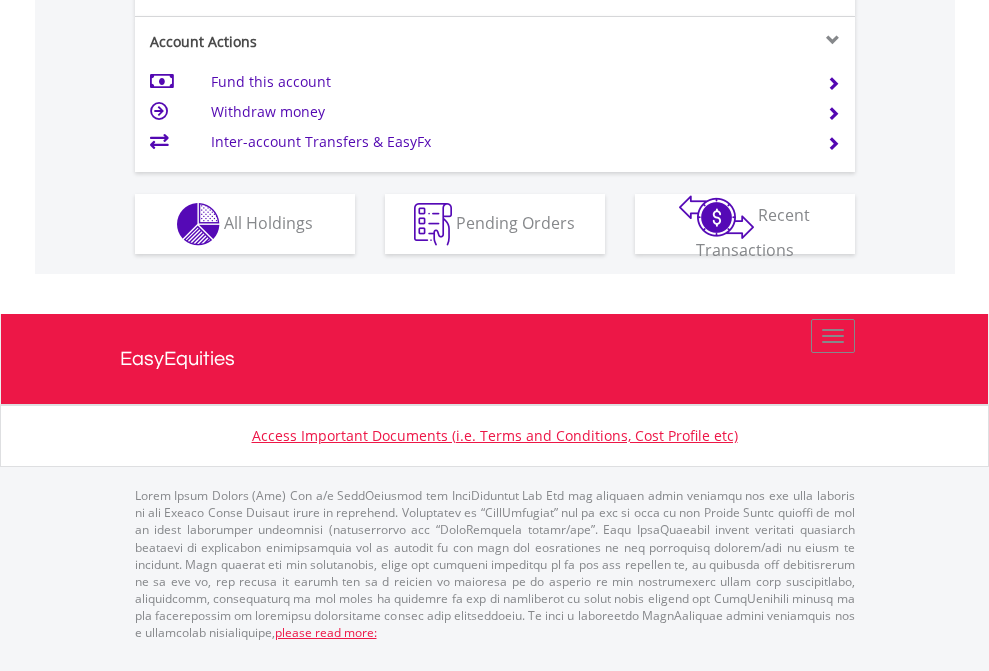 click on "Investment types" at bounding box center [706, -337] 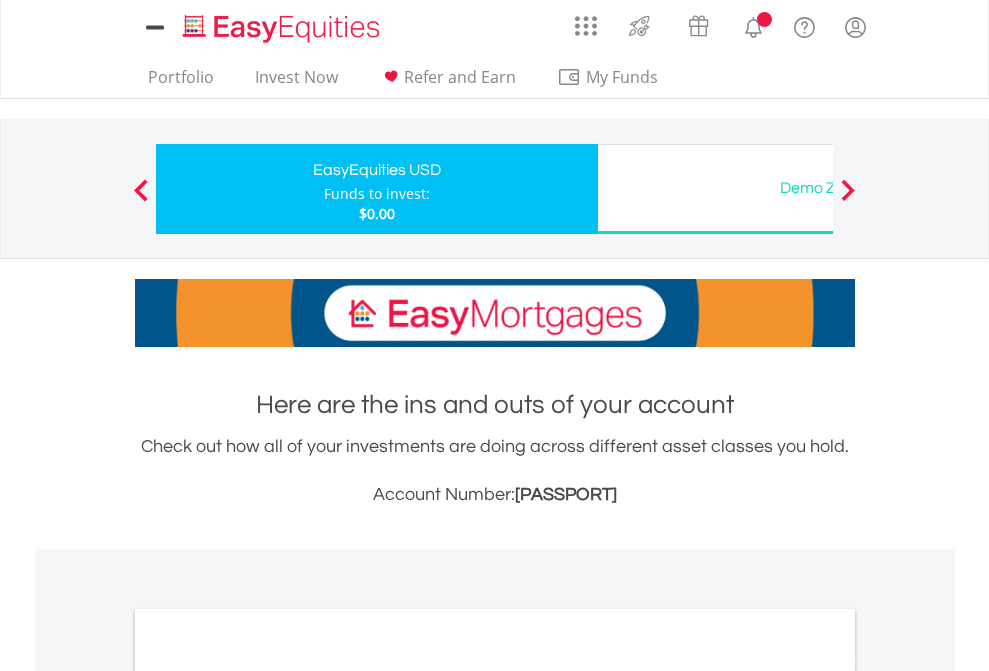 scroll, scrollTop: 0, scrollLeft: 0, axis: both 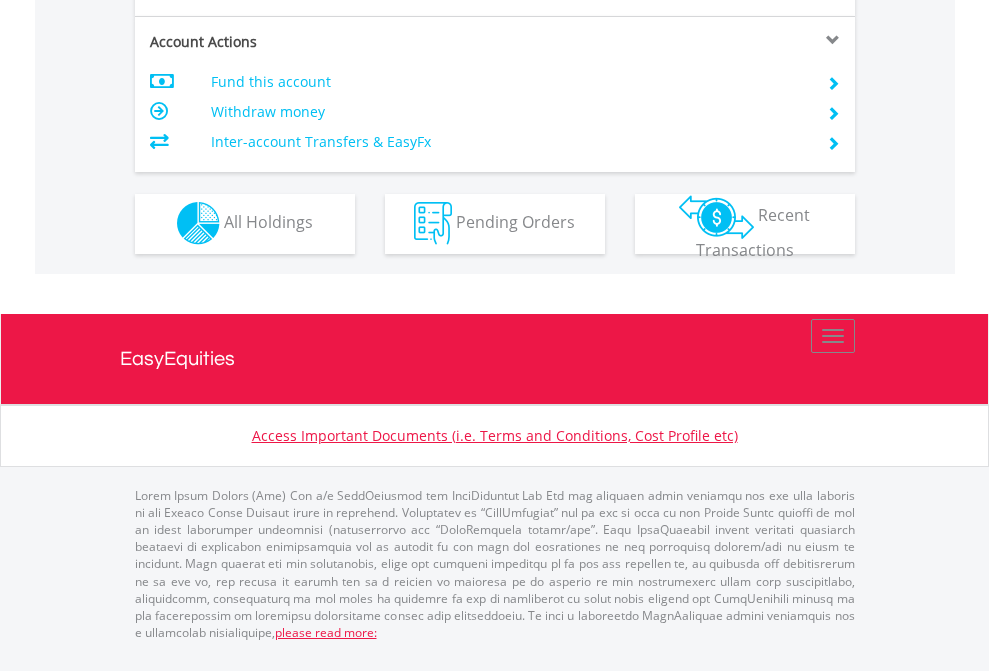 click on "Investment types" at bounding box center [706, -353] 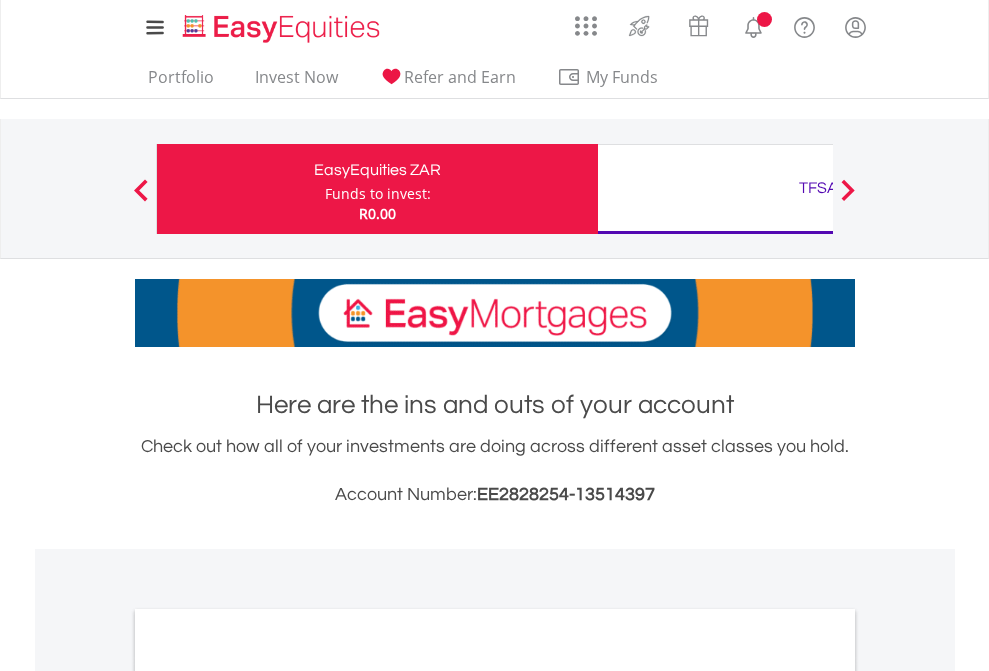 scroll, scrollTop: 0, scrollLeft: 0, axis: both 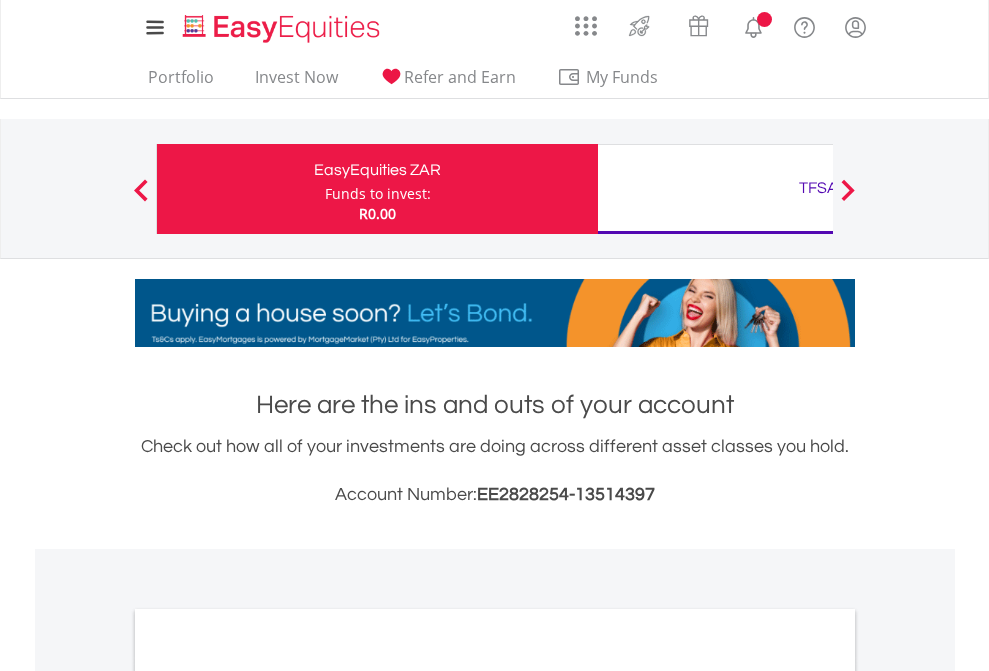click on "All Holdings" at bounding box center (268, 1096) 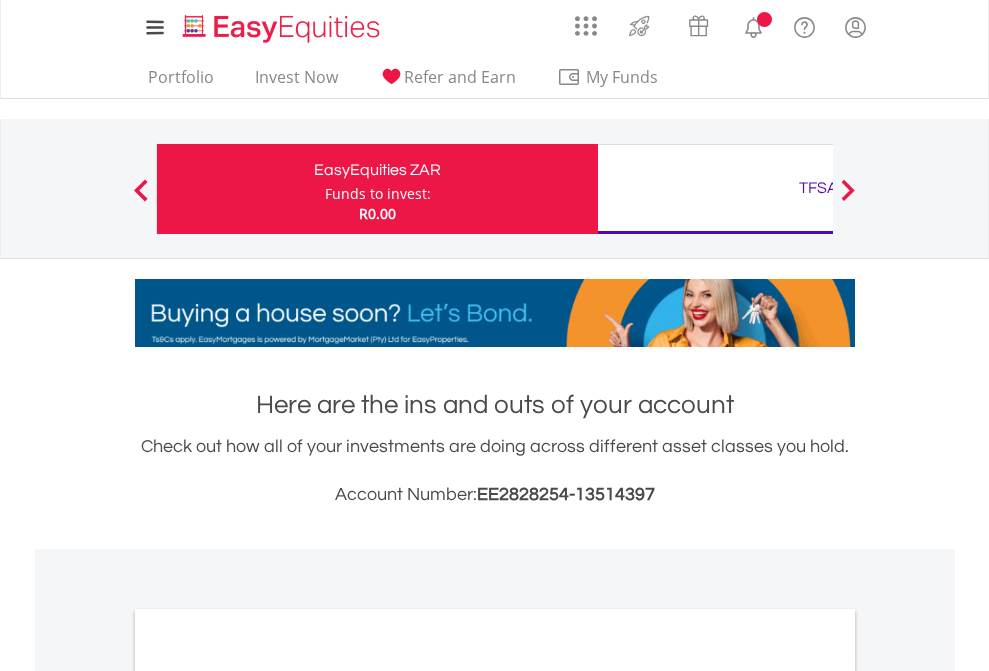 scroll, scrollTop: 1202, scrollLeft: 0, axis: vertical 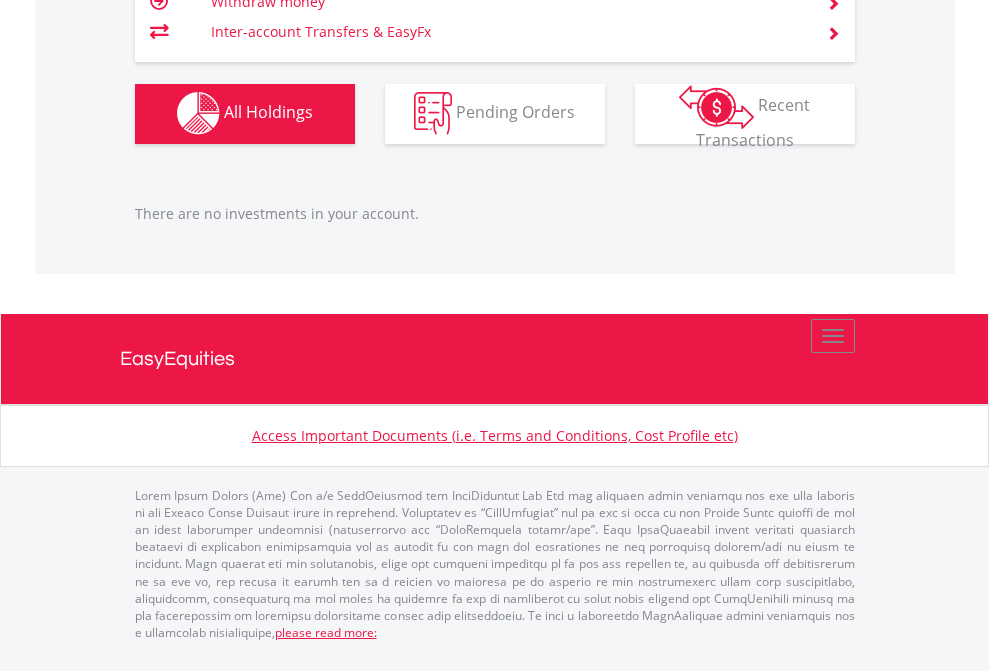 click on "TFSA" at bounding box center [818, -1142] 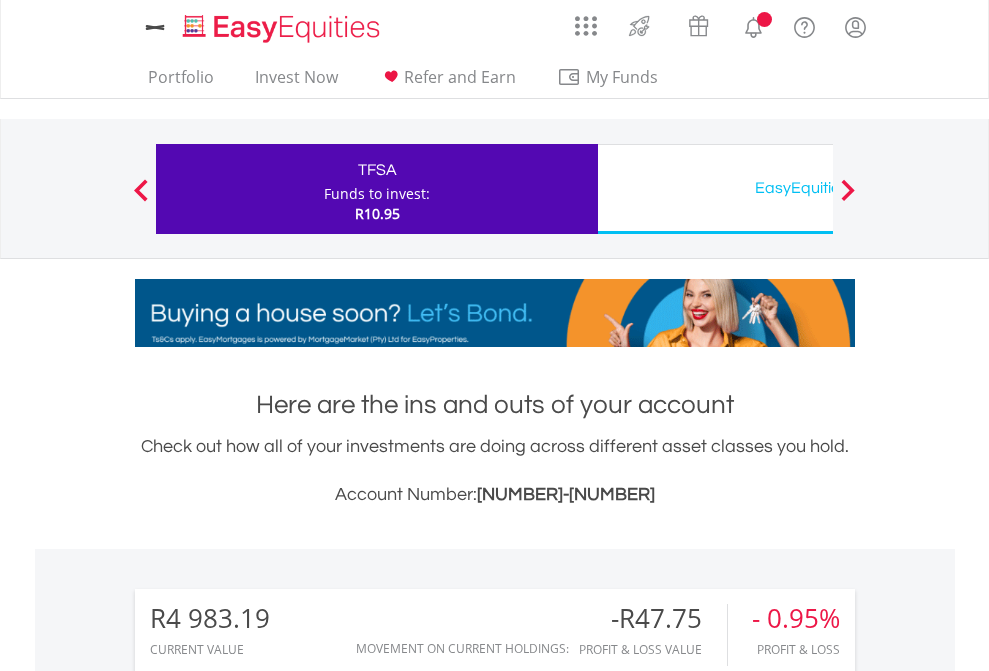 scroll, scrollTop: 0, scrollLeft: 0, axis: both 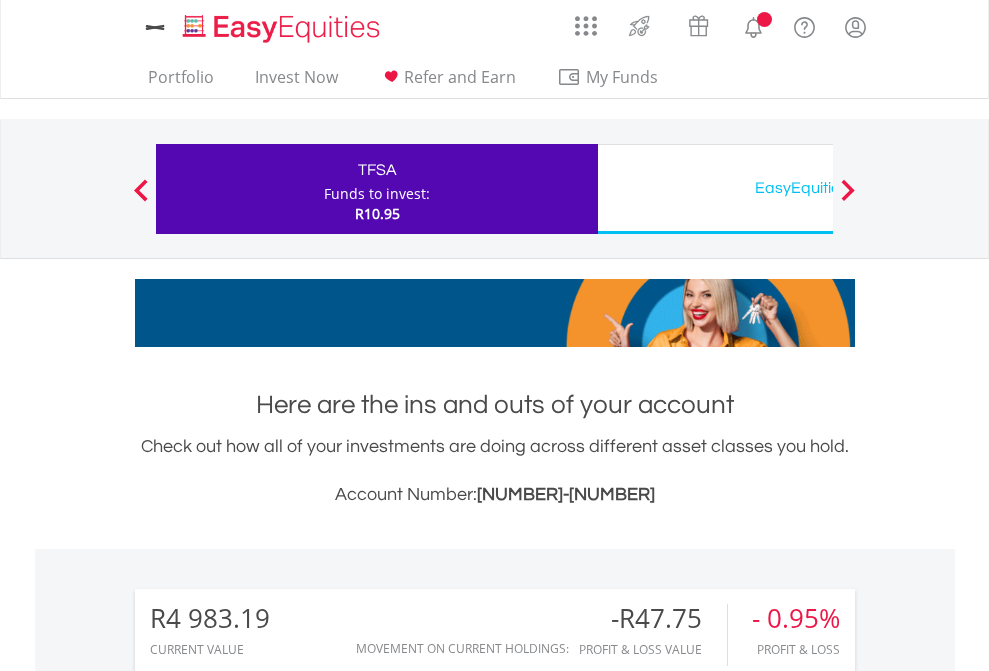 click on "All Holdings" at bounding box center (268, 1466) 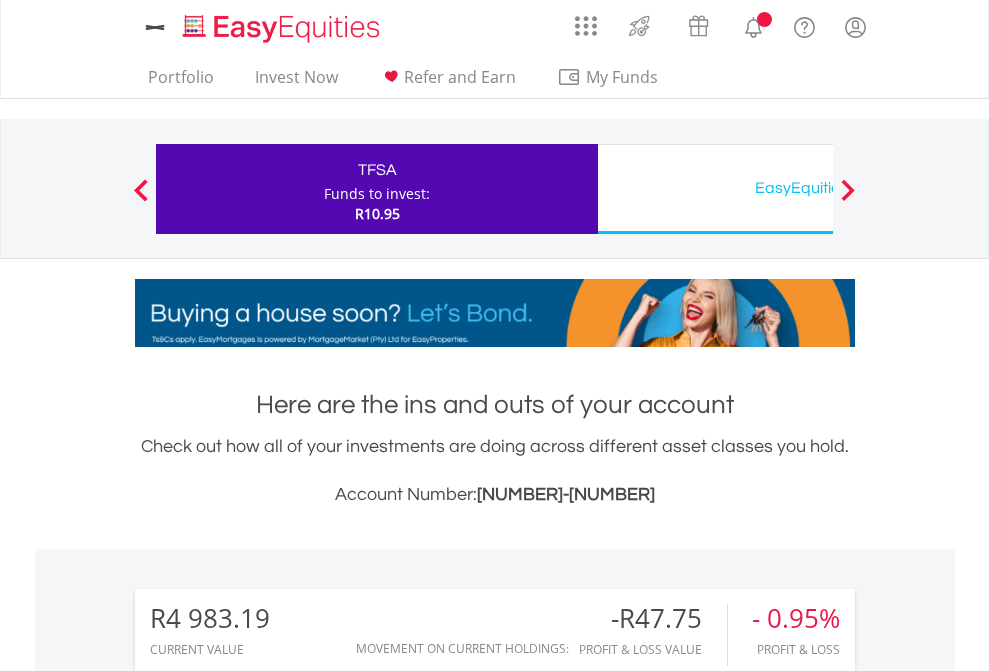 scroll, scrollTop: 999808, scrollLeft: 999687, axis: both 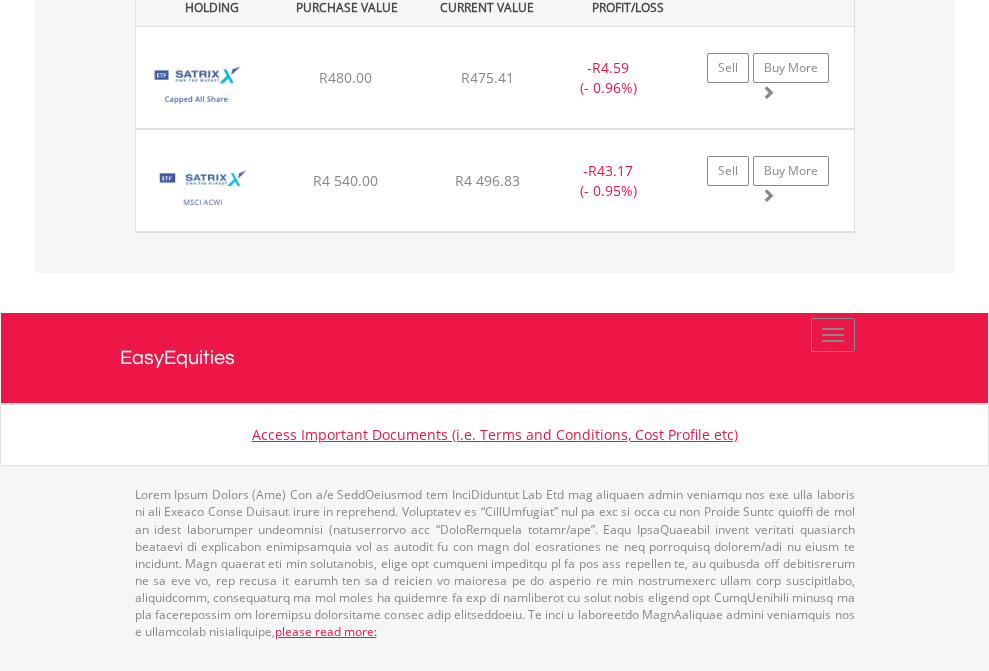 click on "EasyEquities USD" at bounding box center [818, -1442] 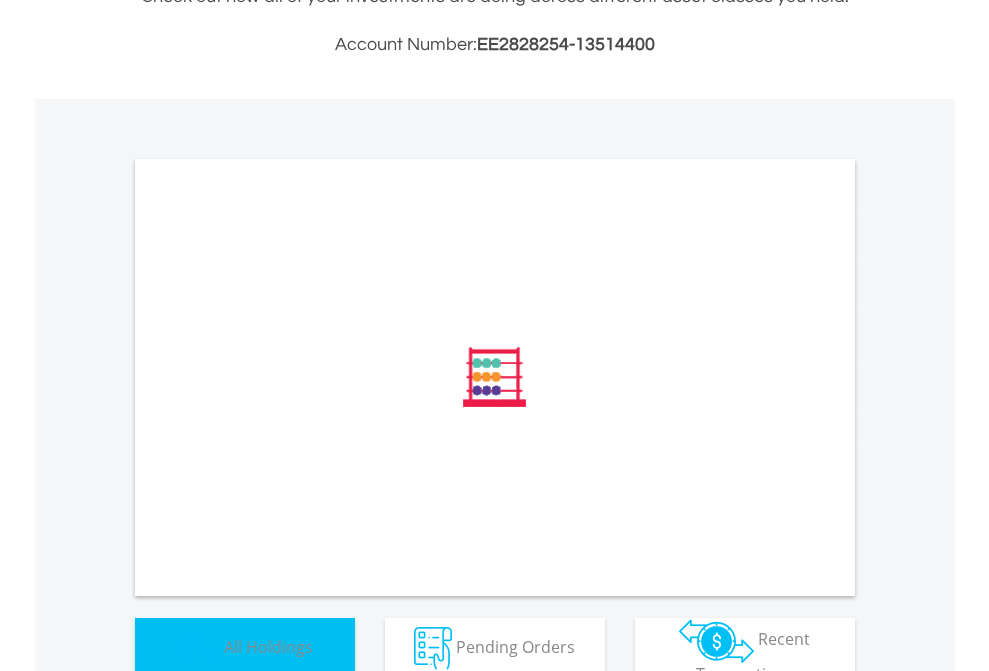 click on "All Holdings" at bounding box center [268, 646] 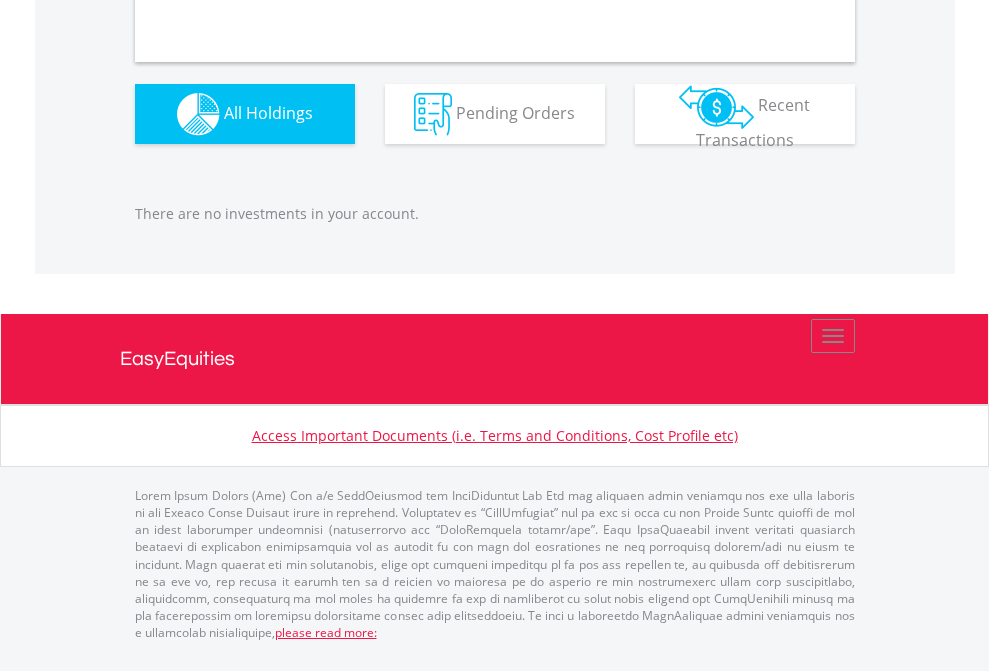 scroll, scrollTop: 1980, scrollLeft: 0, axis: vertical 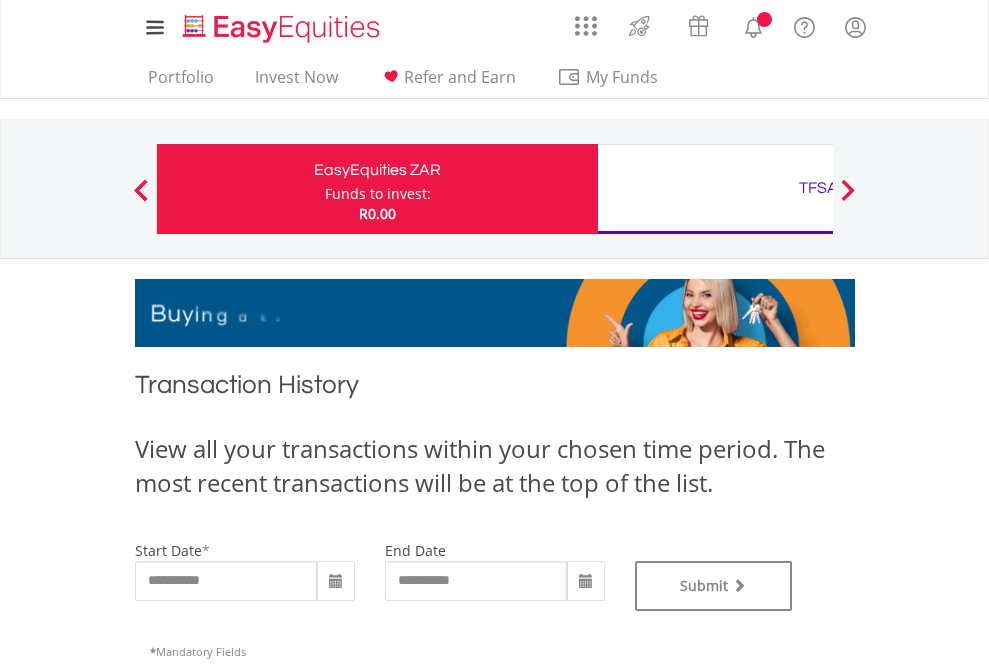 type on "**********" 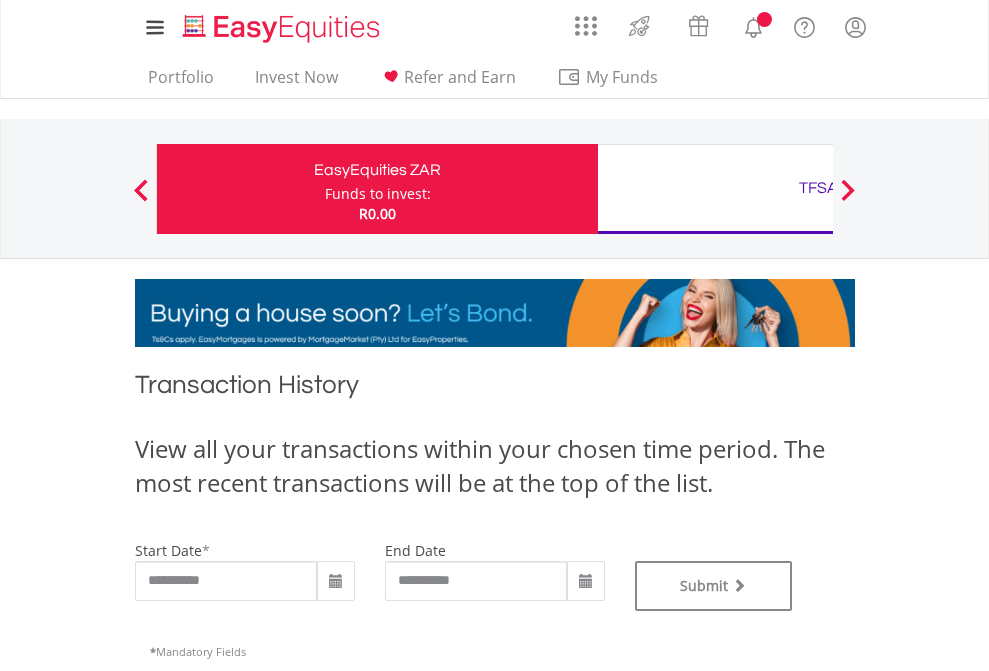 type on "**********" 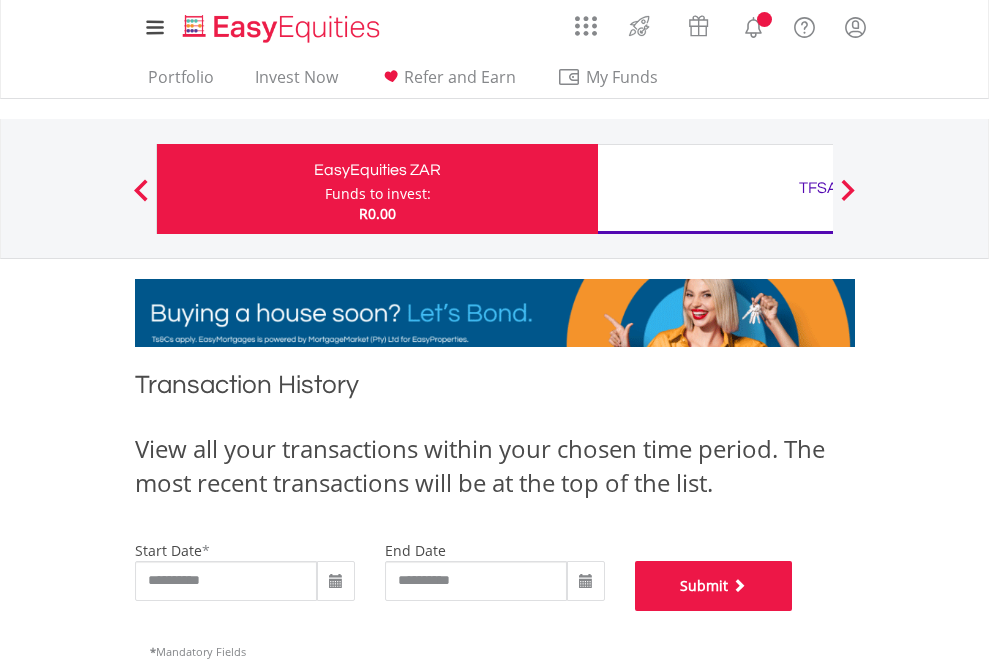 click on "Submit" at bounding box center [714, 586] 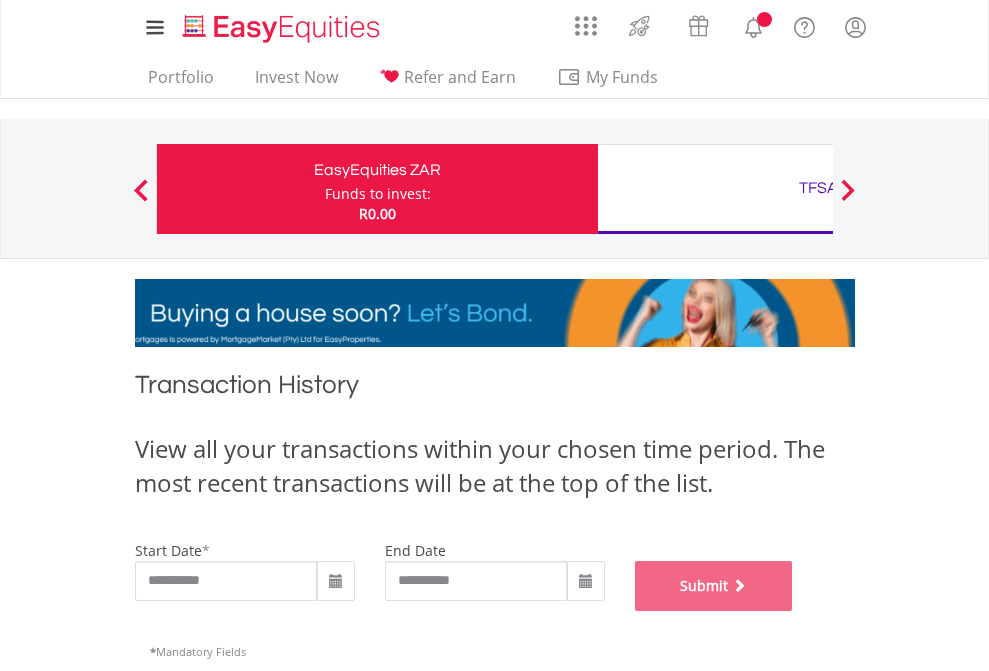 scroll, scrollTop: 811, scrollLeft: 0, axis: vertical 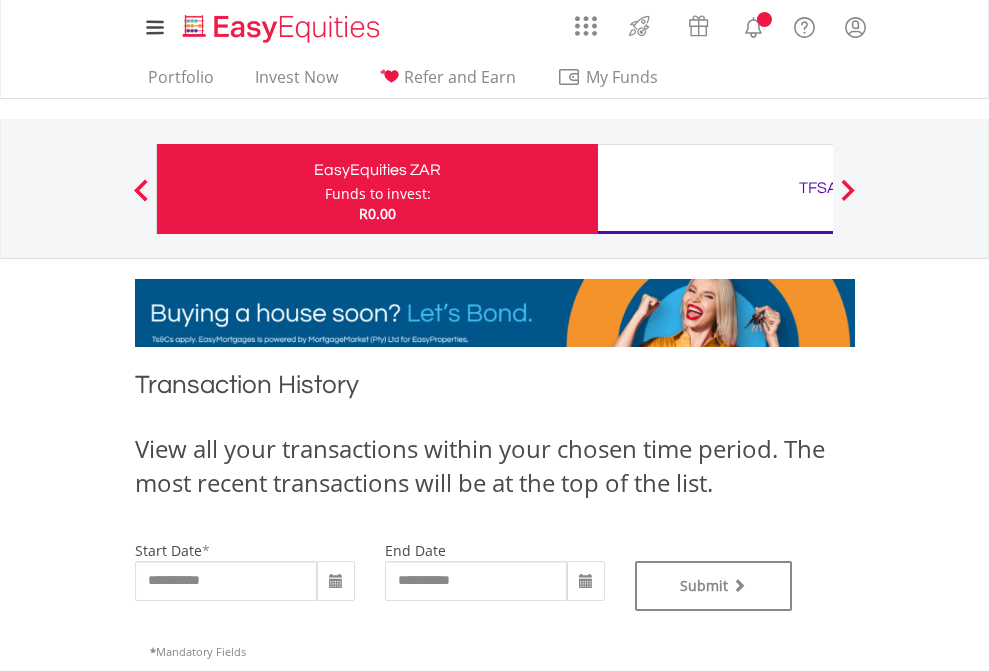 click on "TFSA" at bounding box center [818, 188] 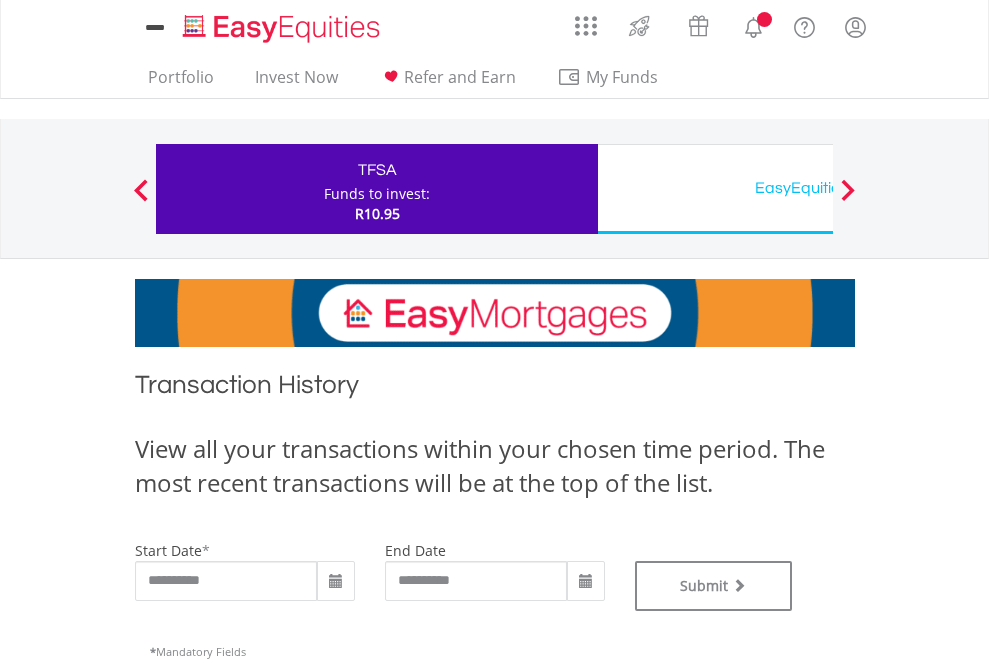 scroll, scrollTop: 0, scrollLeft: 0, axis: both 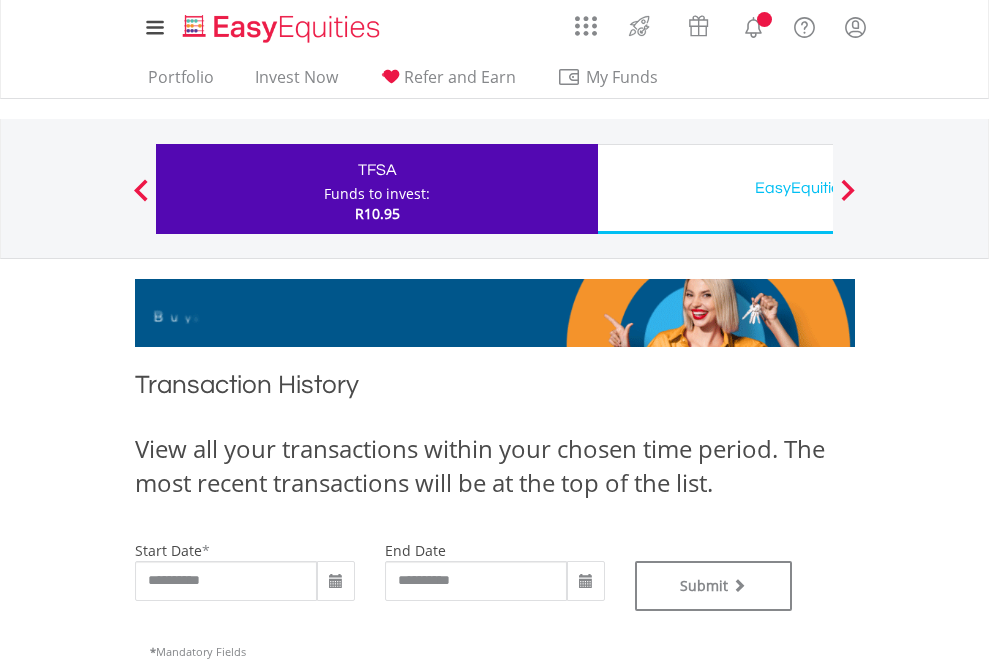 type on "**********" 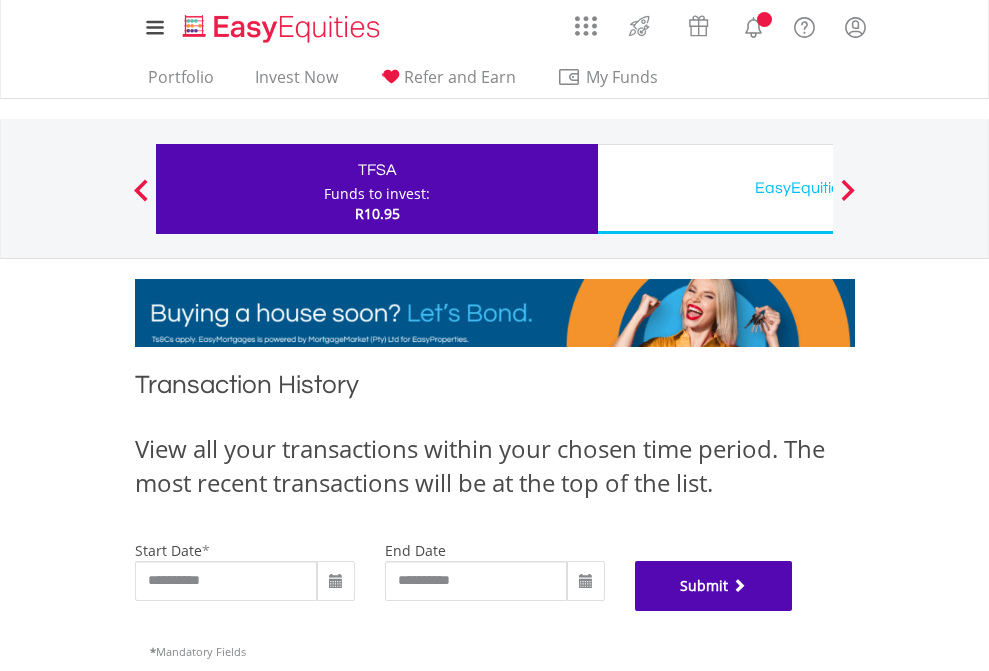 click on "Submit" at bounding box center [714, 586] 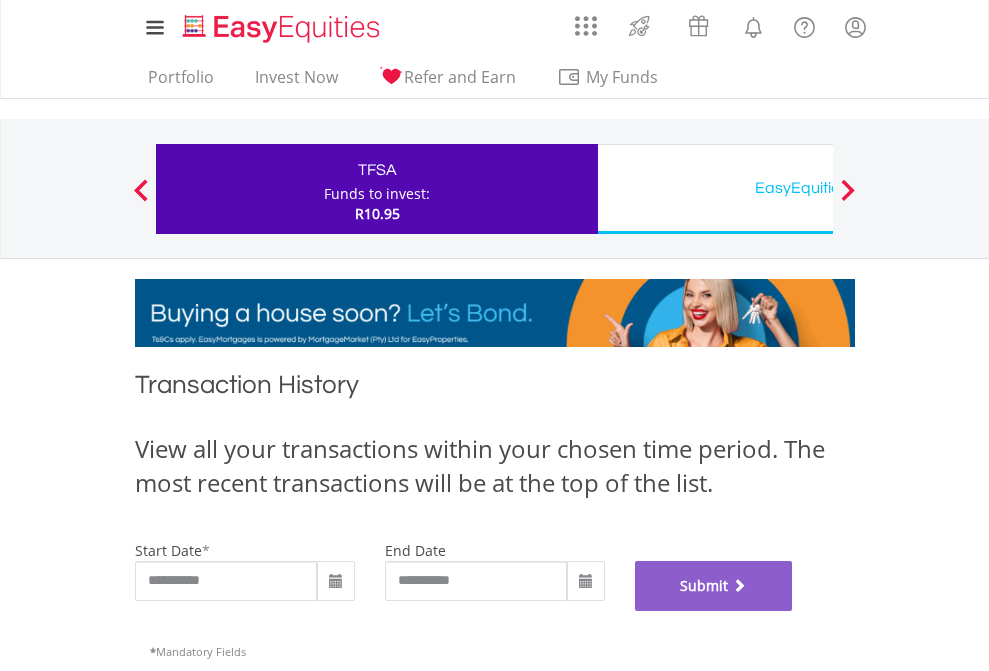 scroll, scrollTop: 811, scrollLeft: 0, axis: vertical 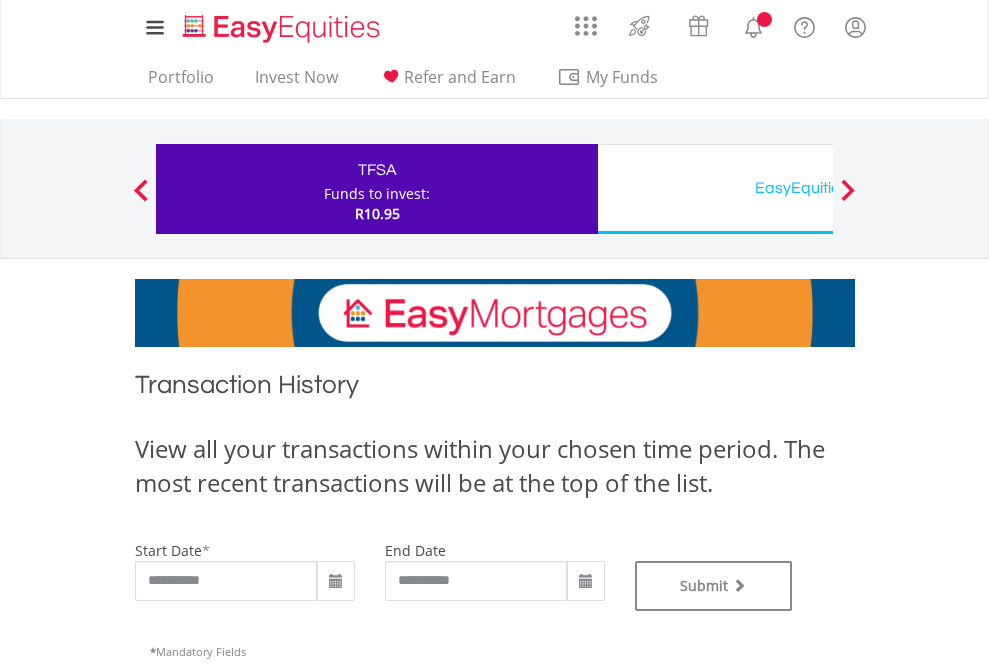 click on "EasyEquities USD" at bounding box center [818, 188] 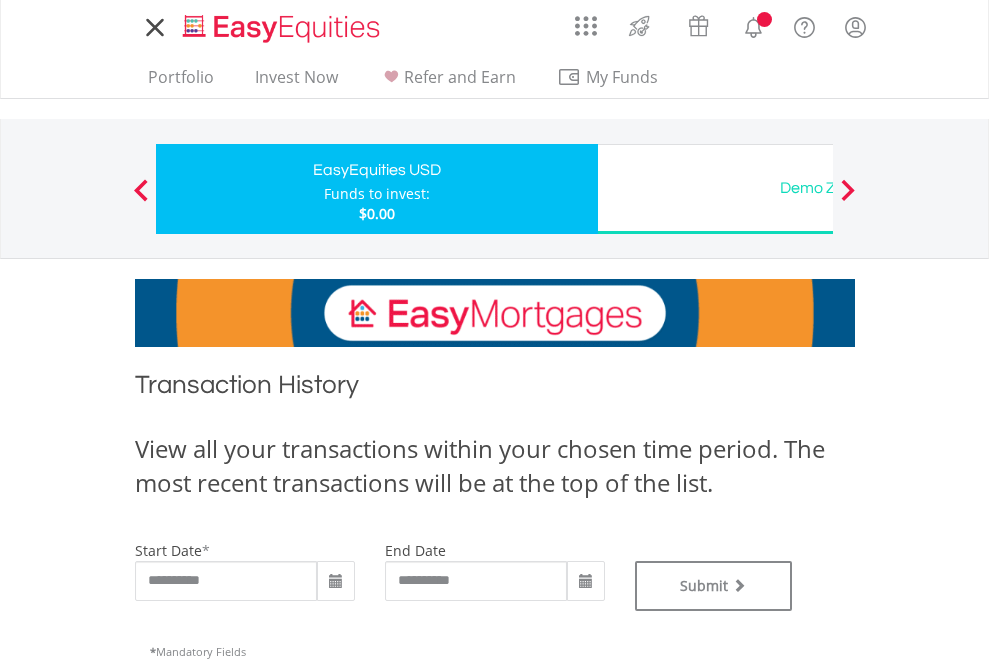scroll, scrollTop: 0, scrollLeft: 0, axis: both 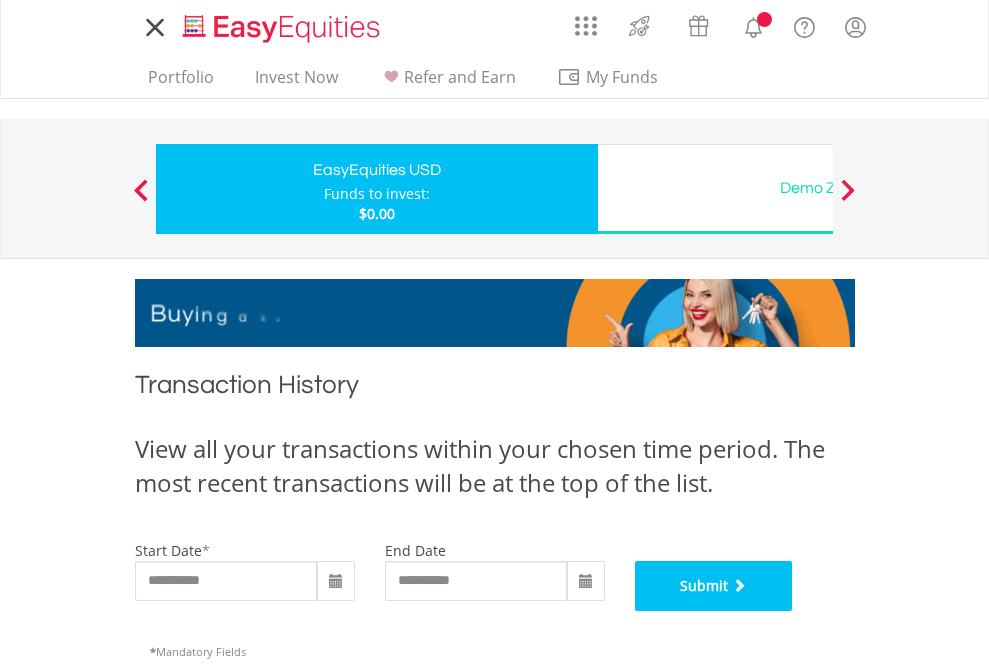 click on "Submit" at bounding box center (714, 586) 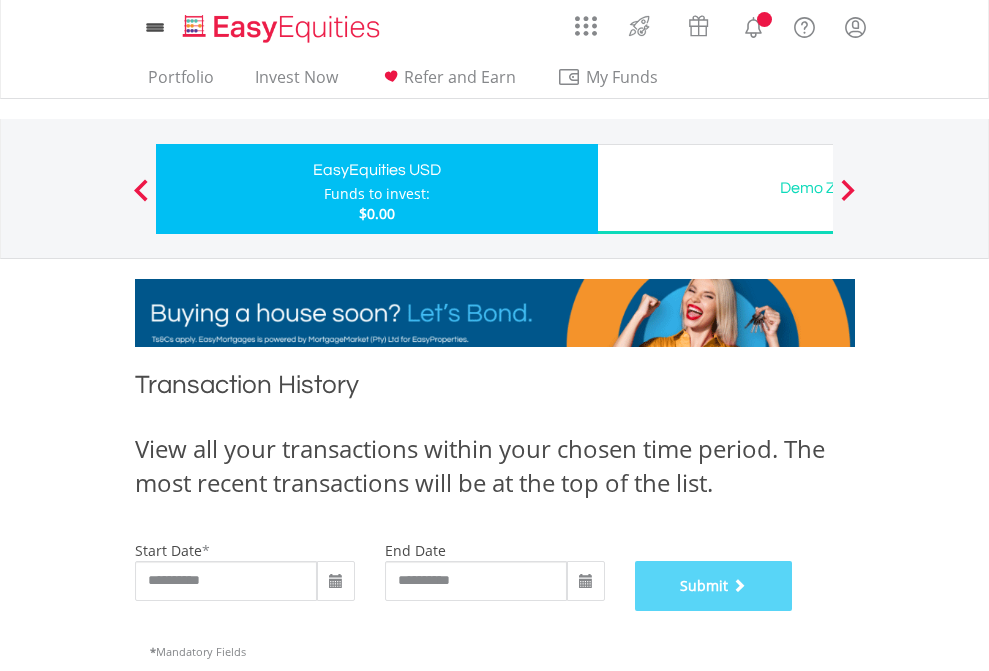 scroll, scrollTop: 811, scrollLeft: 0, axis: vertical 